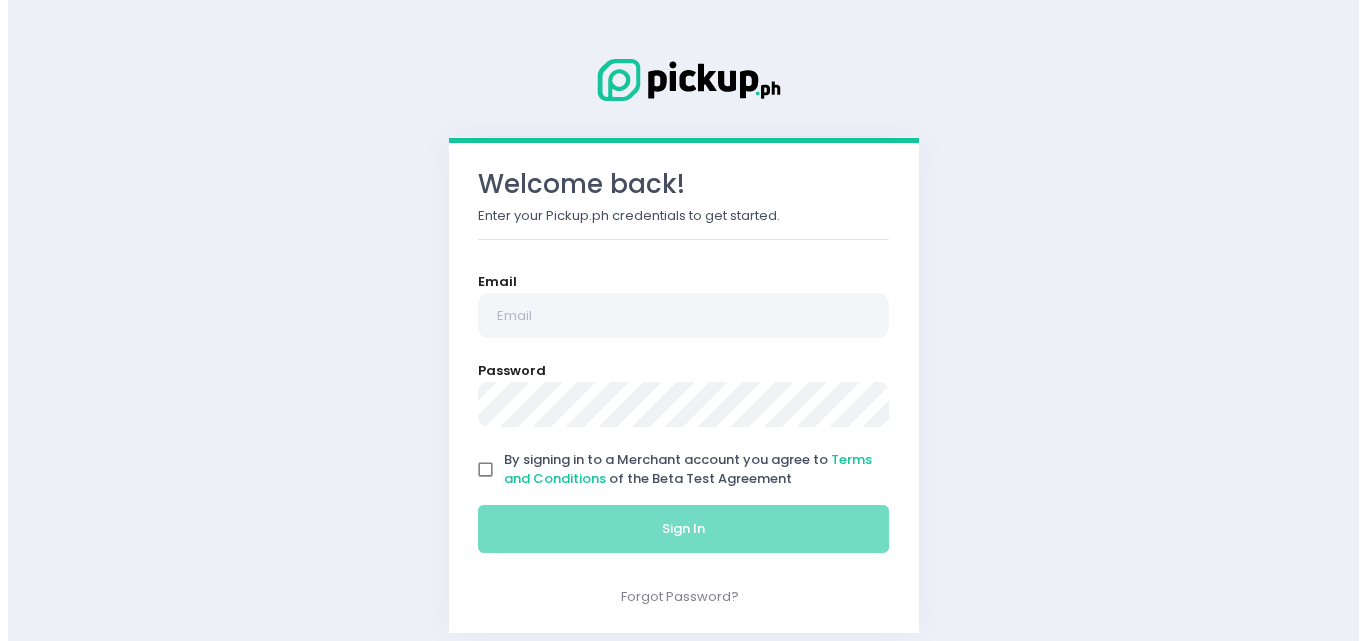 scroll, scrollTop: 0, scrollLeft: 0, axis: both 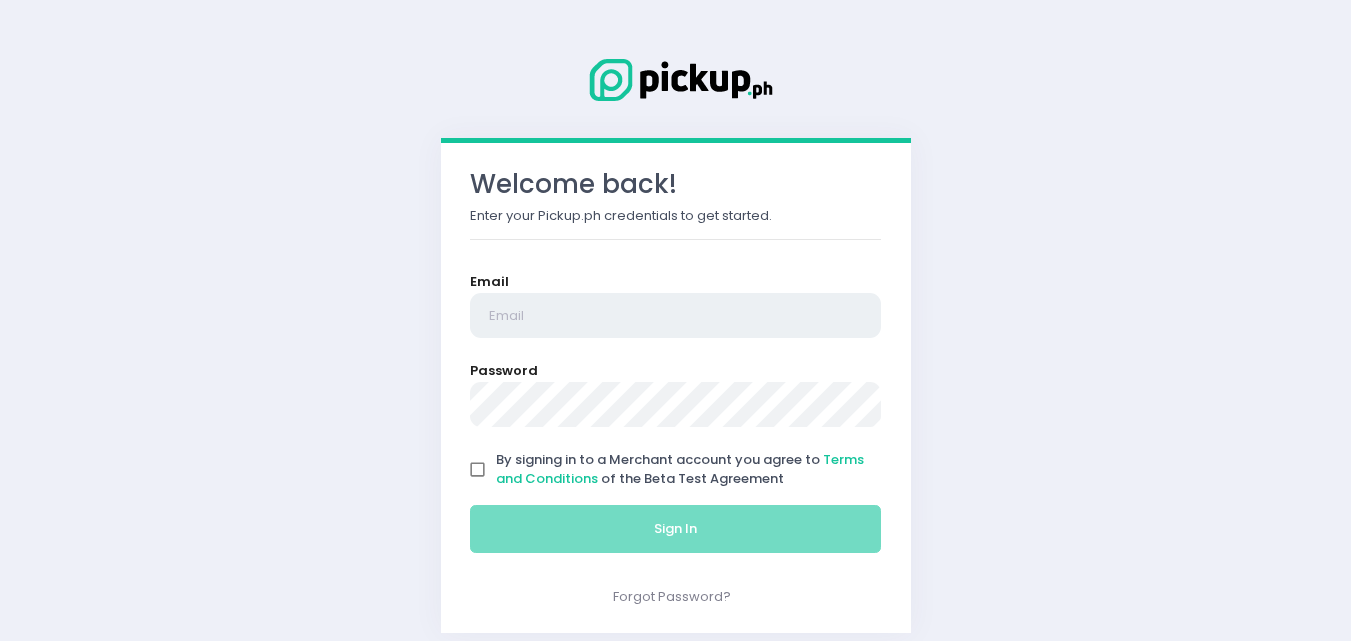 click at bounding box center (676, 316) 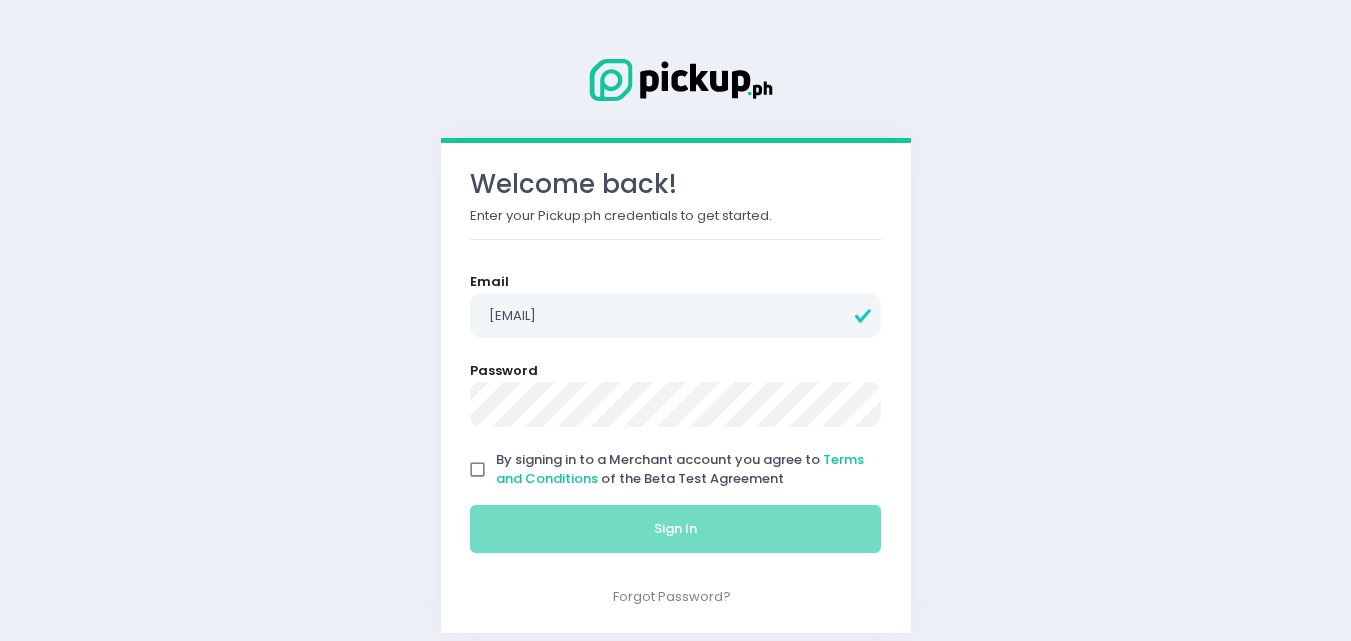 click on "By signing in to a Merchant account you agree to   Terms and Conditions   of the Beta Test Agreement" at bounding box center (478, 470) 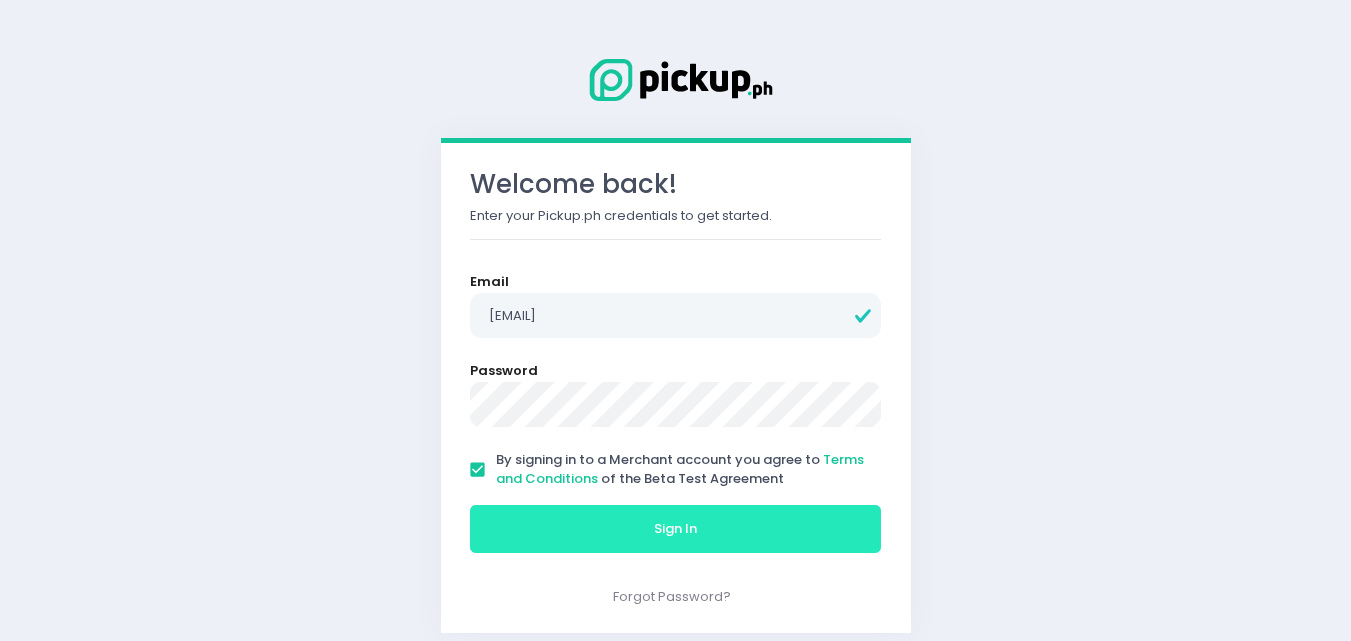 click on "Sign In" at bounding box center [676, 529] 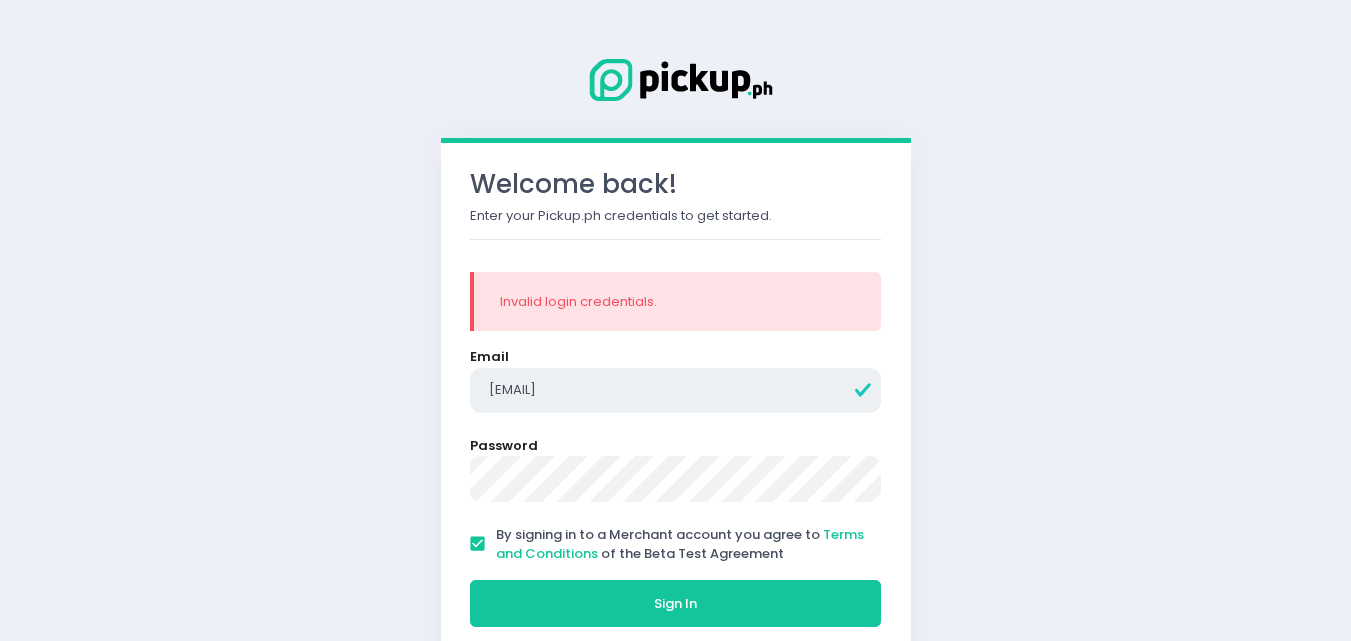 click on "[EMAIL]" at bounding box center (676, 391) 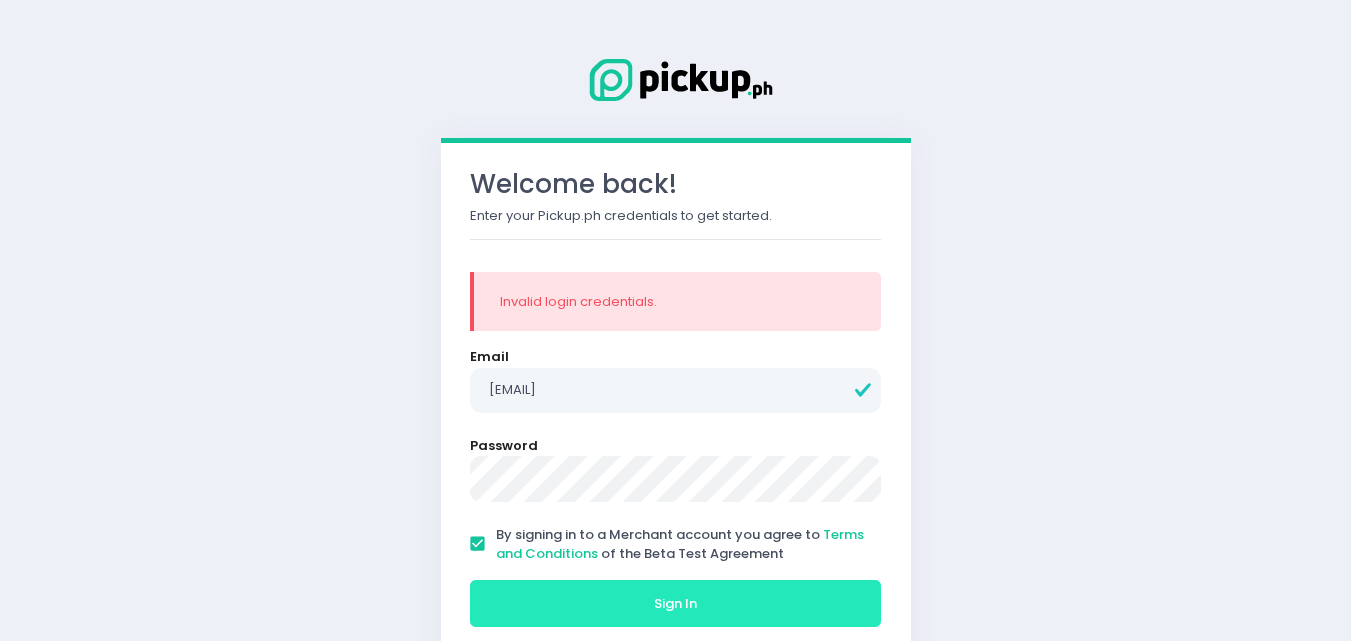 click on "Sign In" at bounding box center [675, 603] 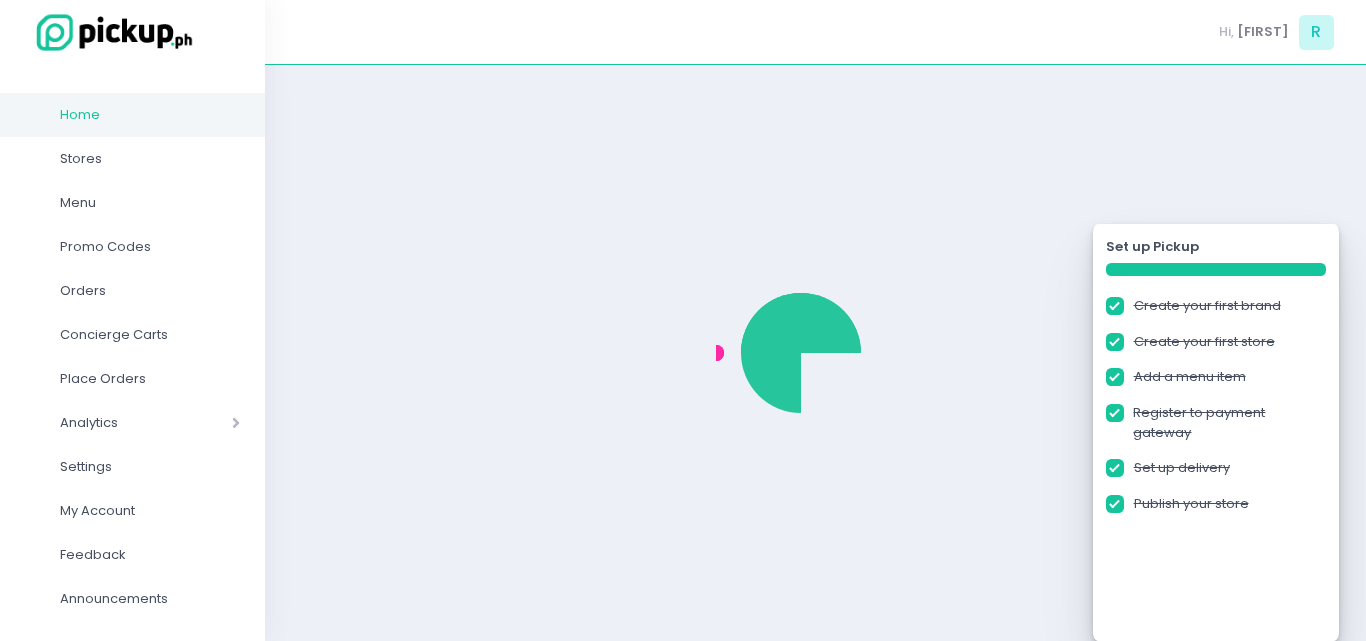 checkbox on "true" 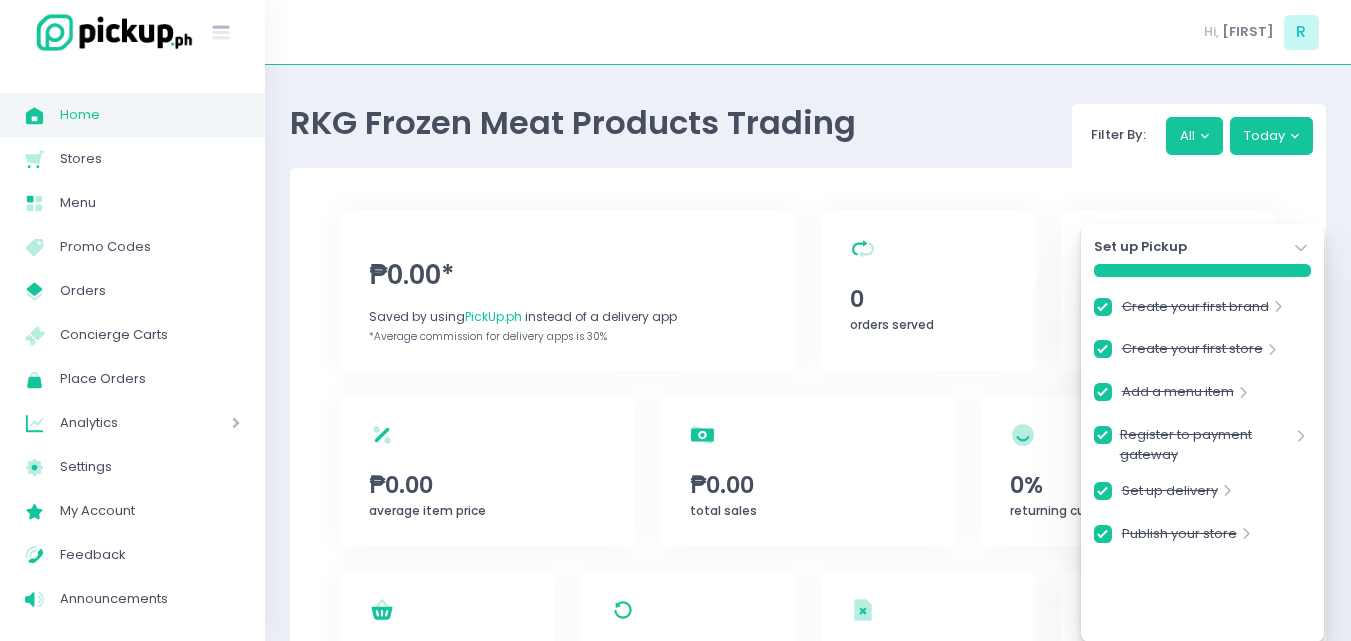 click on "RKG Frozen Meat Products Trading       Filter By: All Today ₱0.00* Saved by using  PickUp.ph   instead of a delivery app *Average commission for delivery apps is 30% orders served Created with Sketch. 0 orders served orders Created with Sketch. 0  orders average item price Created with Sketch. ₱0.00 average item price total sales Created with Sketch. ₱0.00 total sales returning customers Created with Sketch. 0% returning customers item sold Created with Sketch. 0 item sold items remade Created with Sketch. Coming Soon items remade orders cancelled Created with Sketch. 0 orders cancelled refunded orders Created with Sketch. 0 refunded orders Sold Items by Brand We don't have any records yet. Top 3 Items We don't have any records yet. Sales for Today by Brand We don't have any records yet. Set up Pickup Stockholm-icons / Navigation / Angle-down Created with Sketch. Create your first brand Stockholm-icons / Navigation / Angle-right Created with Sketch. Create your first store Created with Sketch." at bounding box center (808, 664) 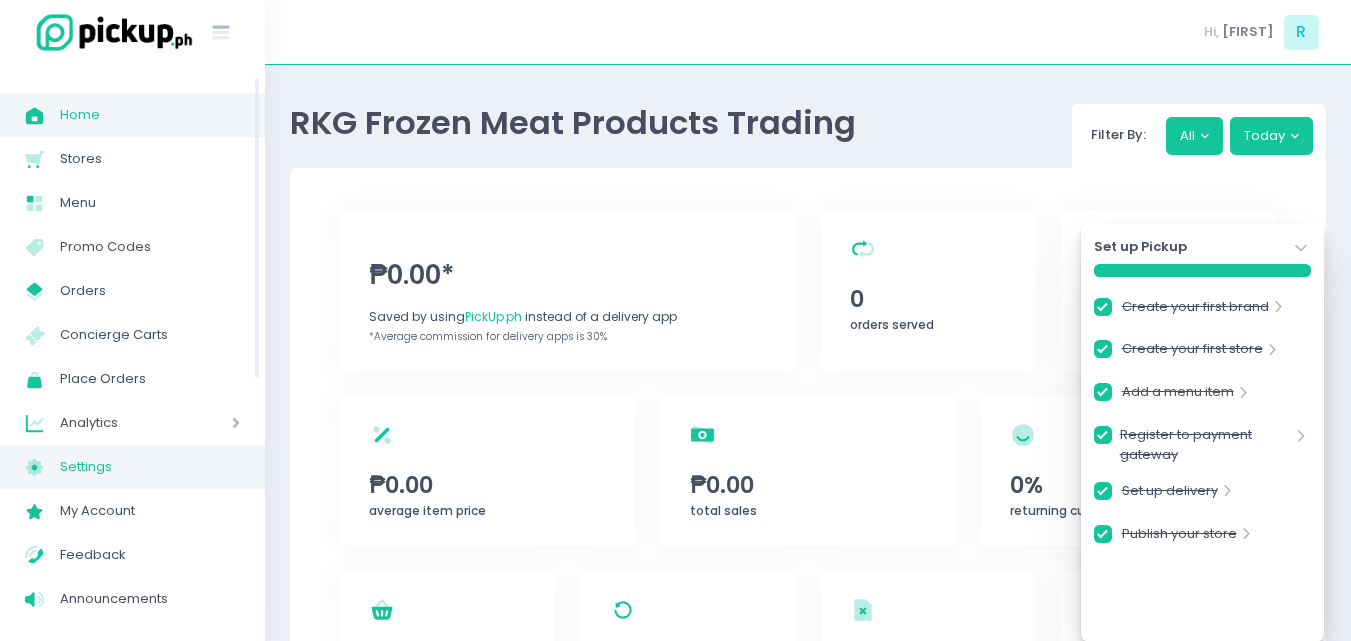 click on "Settings" at bounding box center (150, 467) 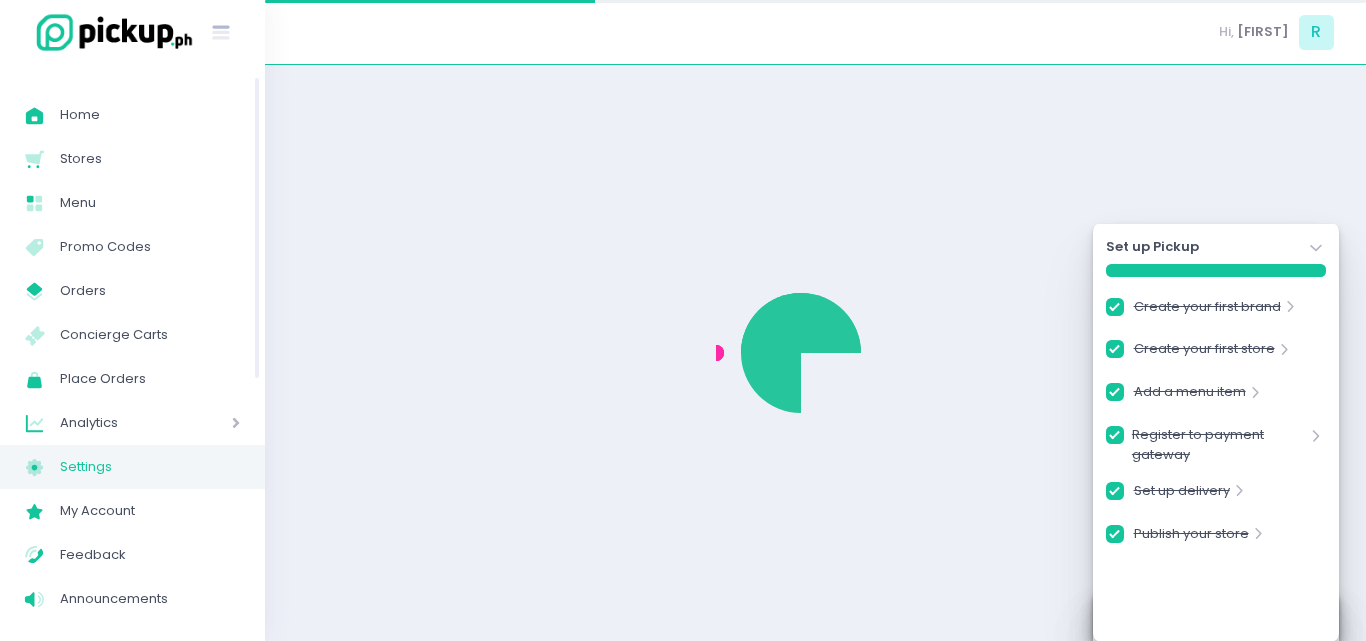 checkbox on "true" 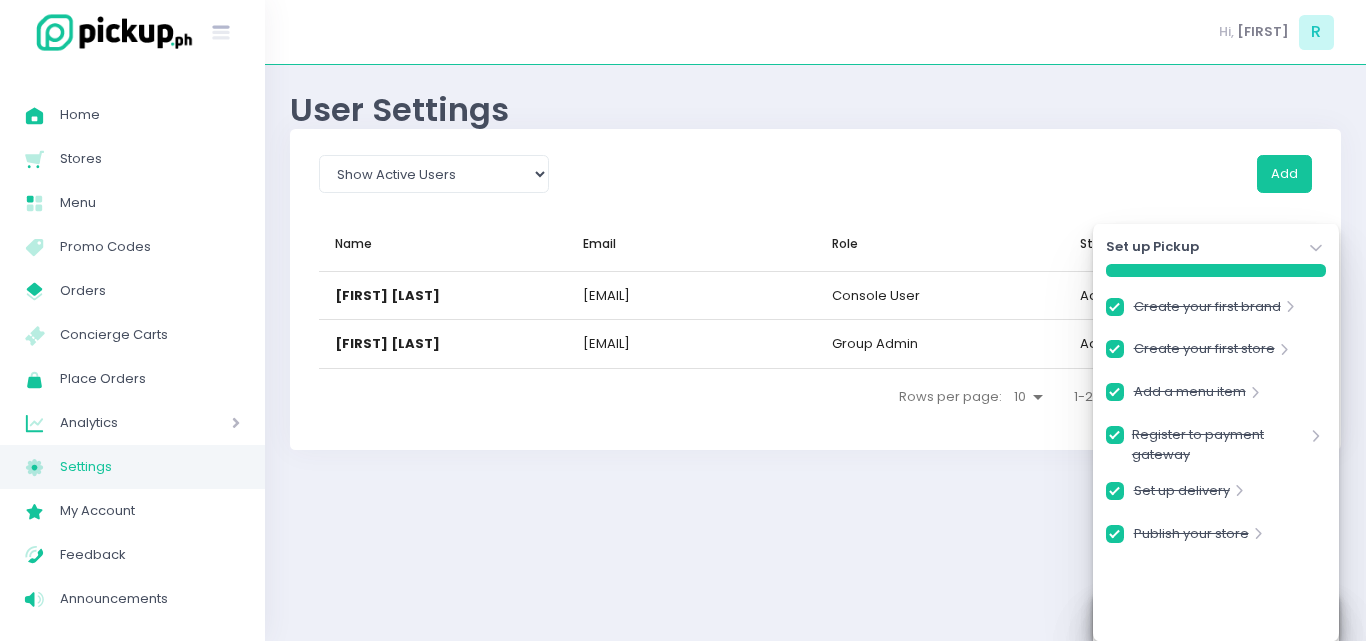 click 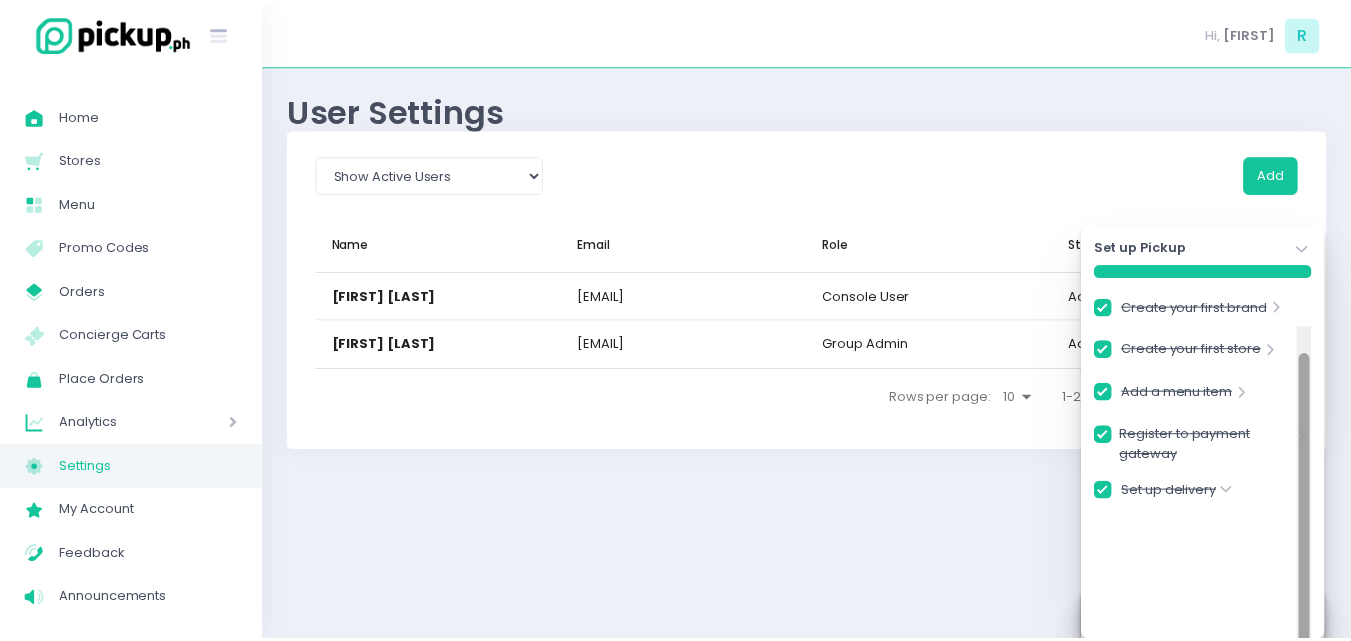 scroll, scrollTop: 29, scrollLeft: 0, axis: vertical 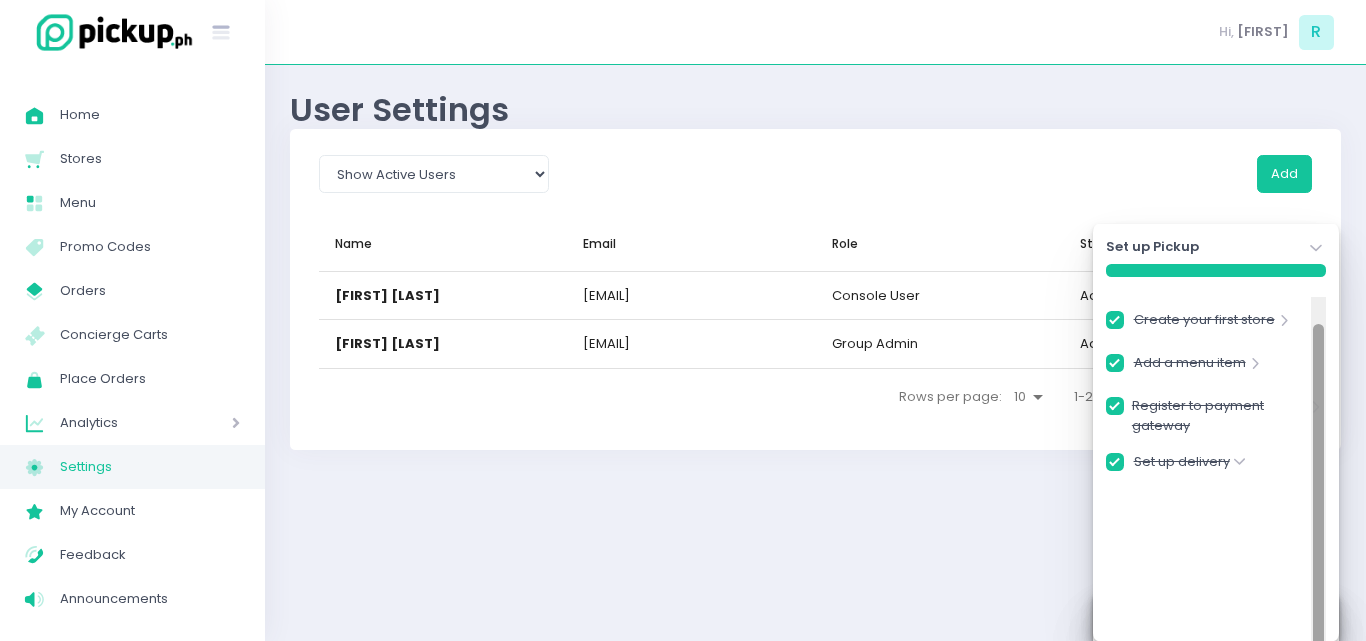 drag, startPoint x: 1316, startPoint y: 374, endPoint x: 1334, endPoint y: 461, distance: 88.84256 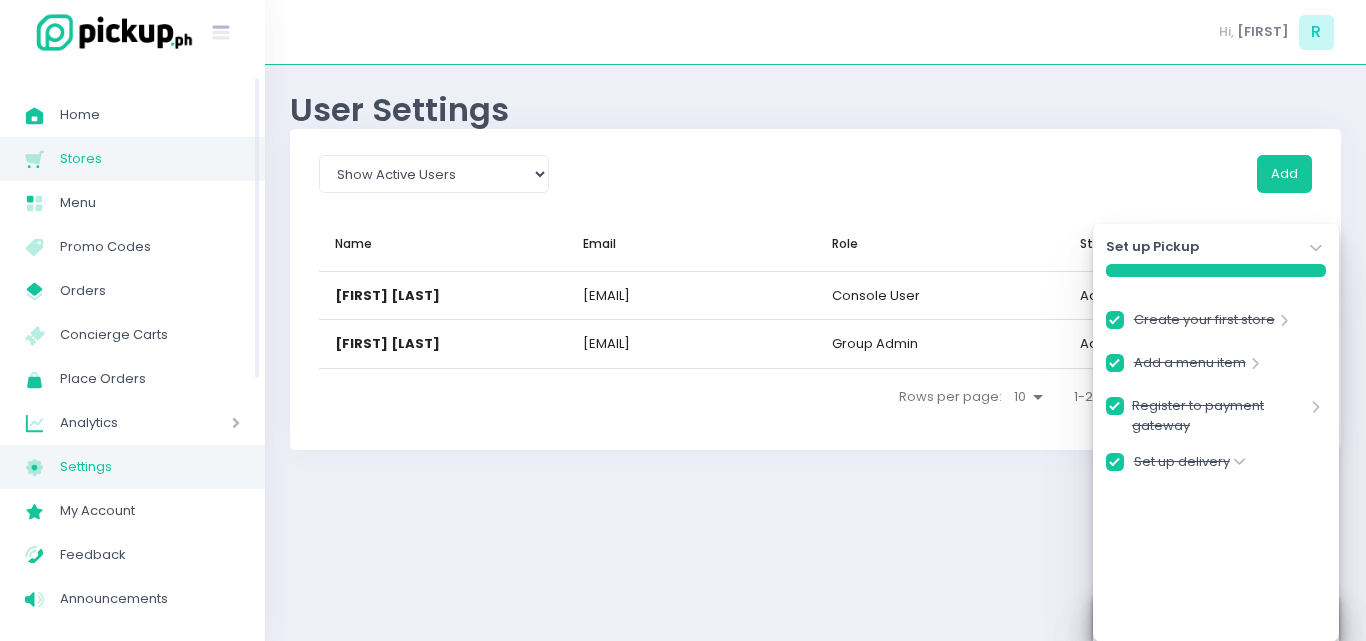 click on "Stores" at bounding box center [150, 159] 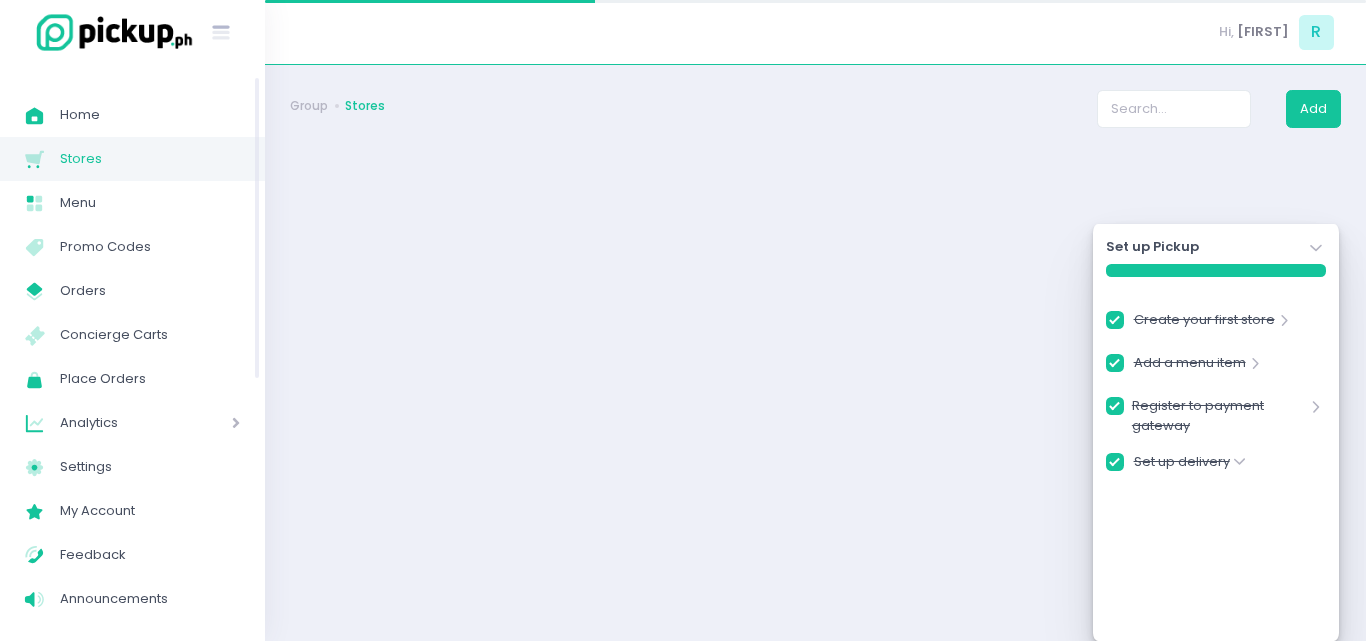 checkbox on "true" 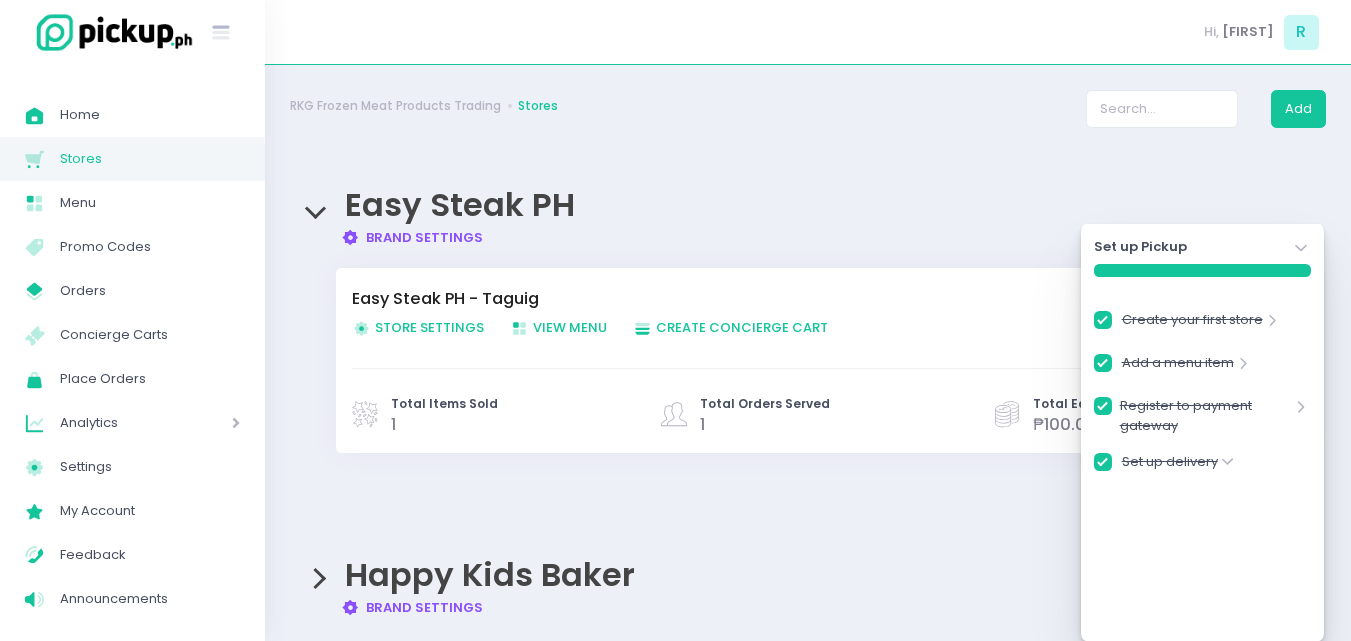 click on "Store Settings Created with Sketch. Store Settings" at bounding box center [418, 327] 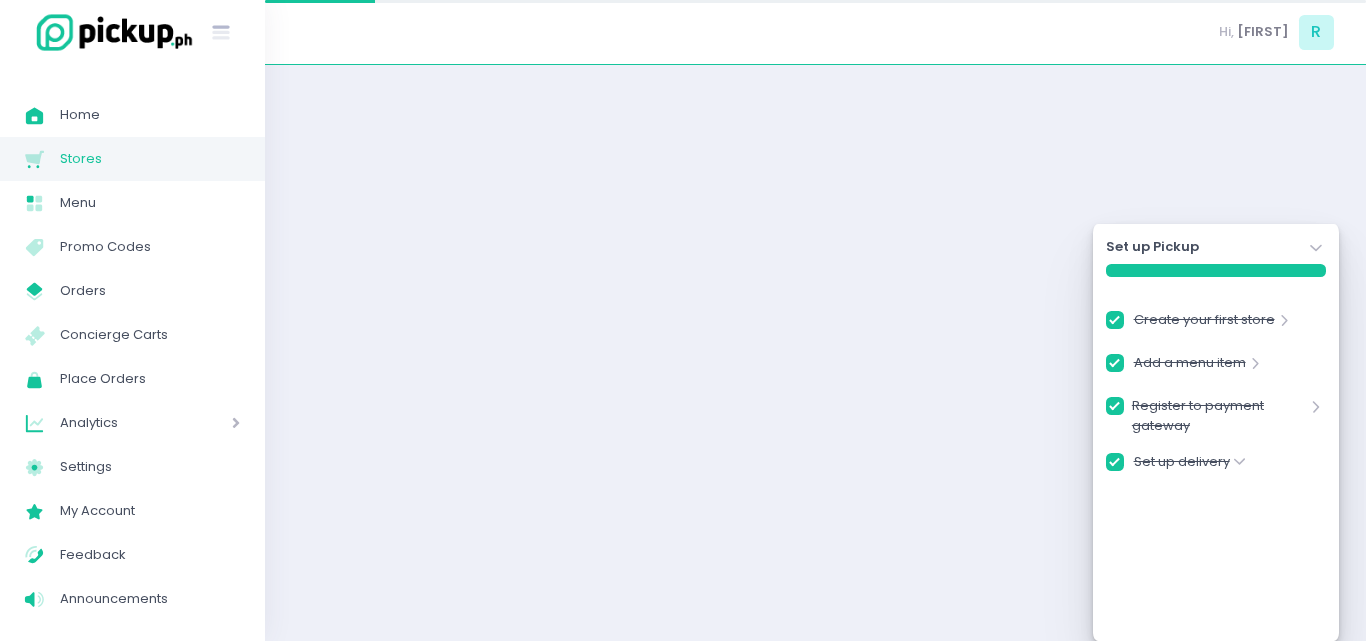 checkbox on "true" 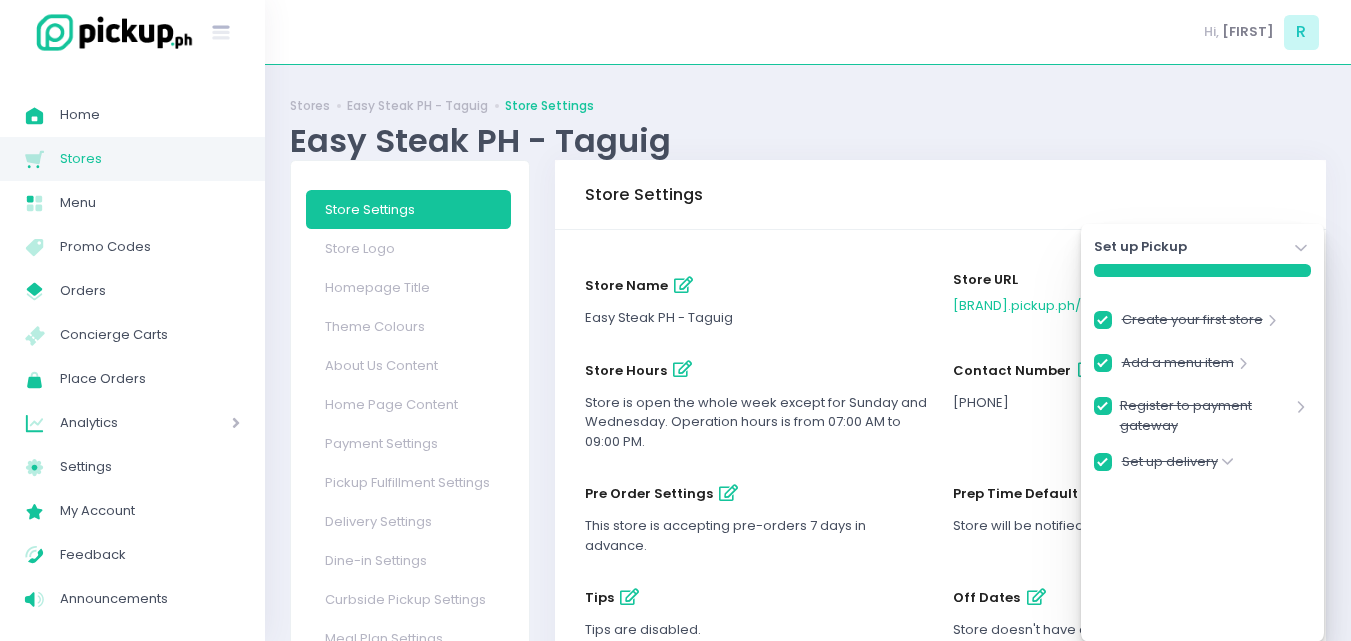 click on "Stockholm-icons / Navigation / Angle-down Created with Sketch." 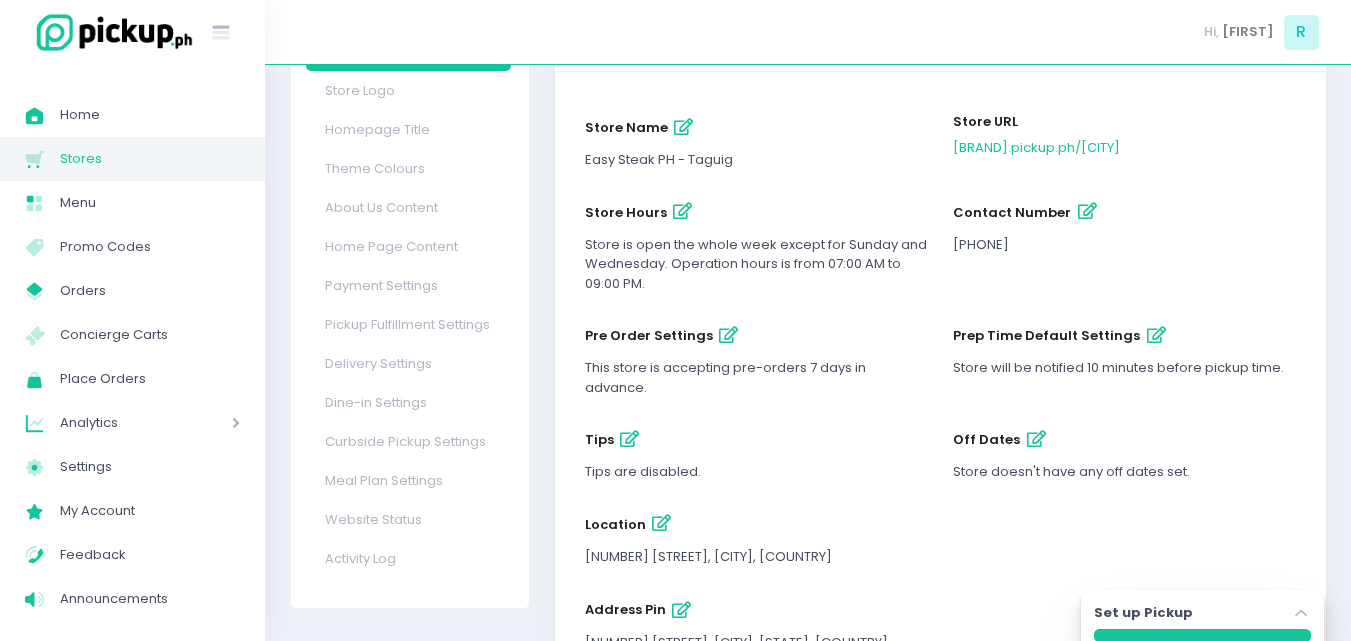 scroll, scrollTop: 160, scrollLeft: 0, axis: vertical 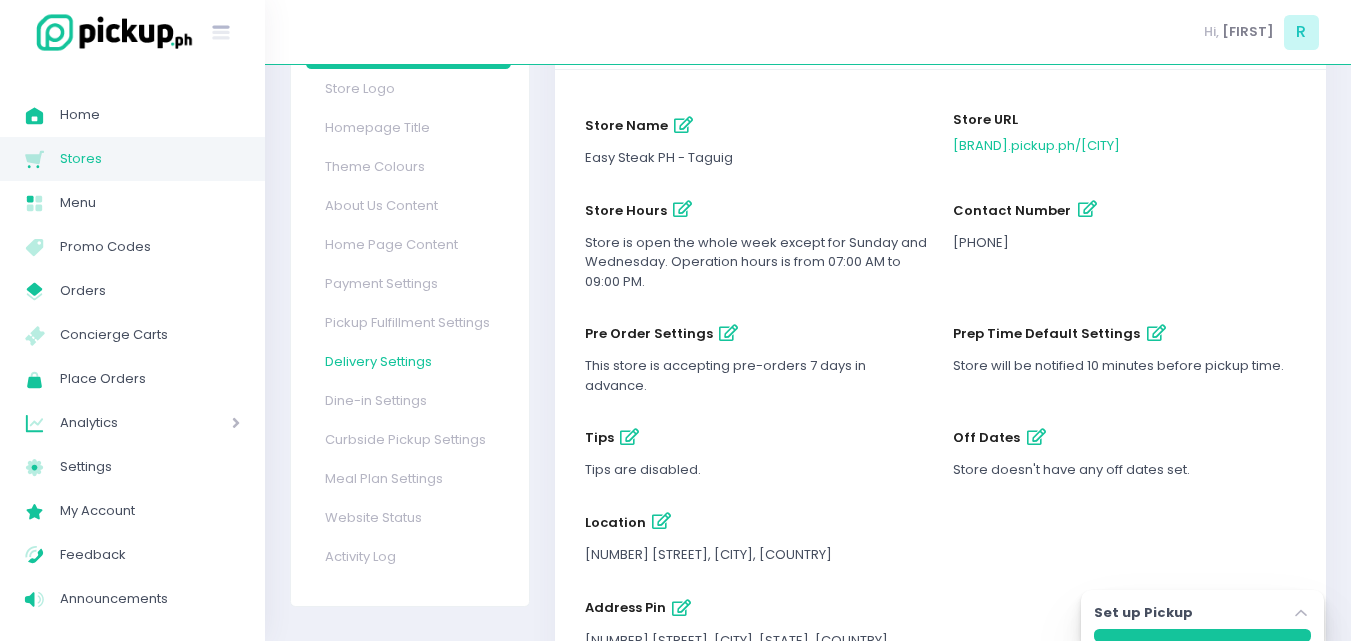 click on "Delivery Settings" at bounding box center [409, 361] 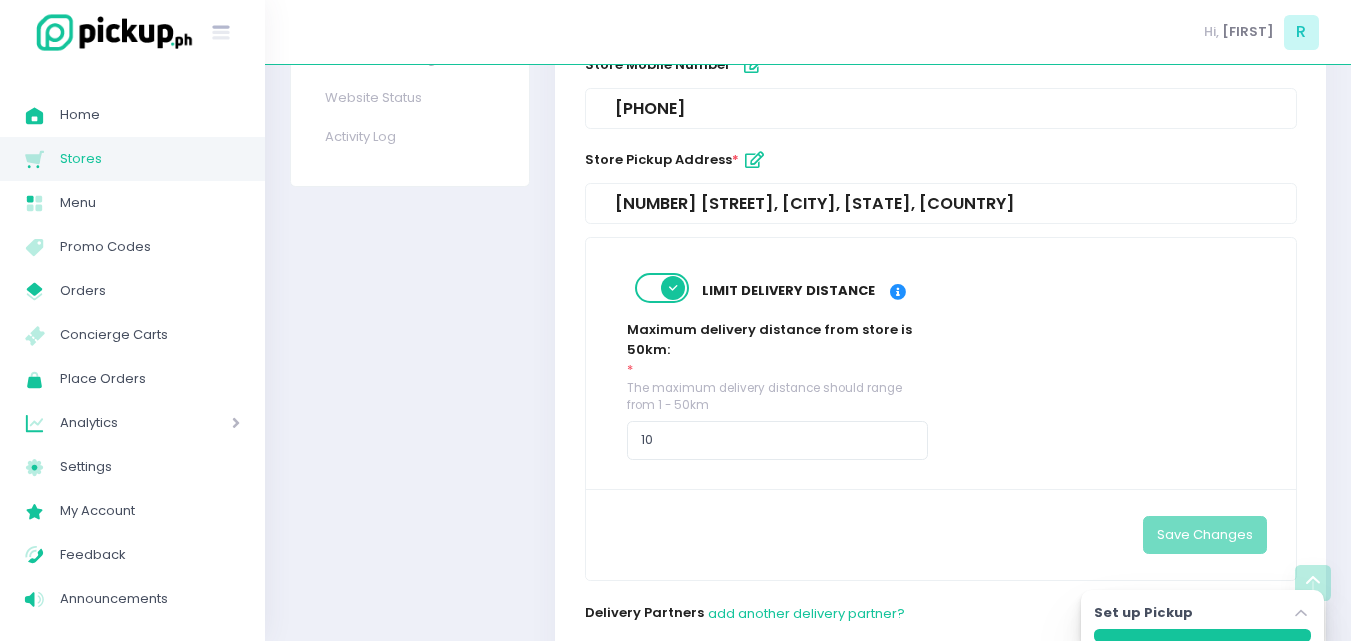 scroll, scrollTop: 587, scrollLeft: 0, axis: vertical 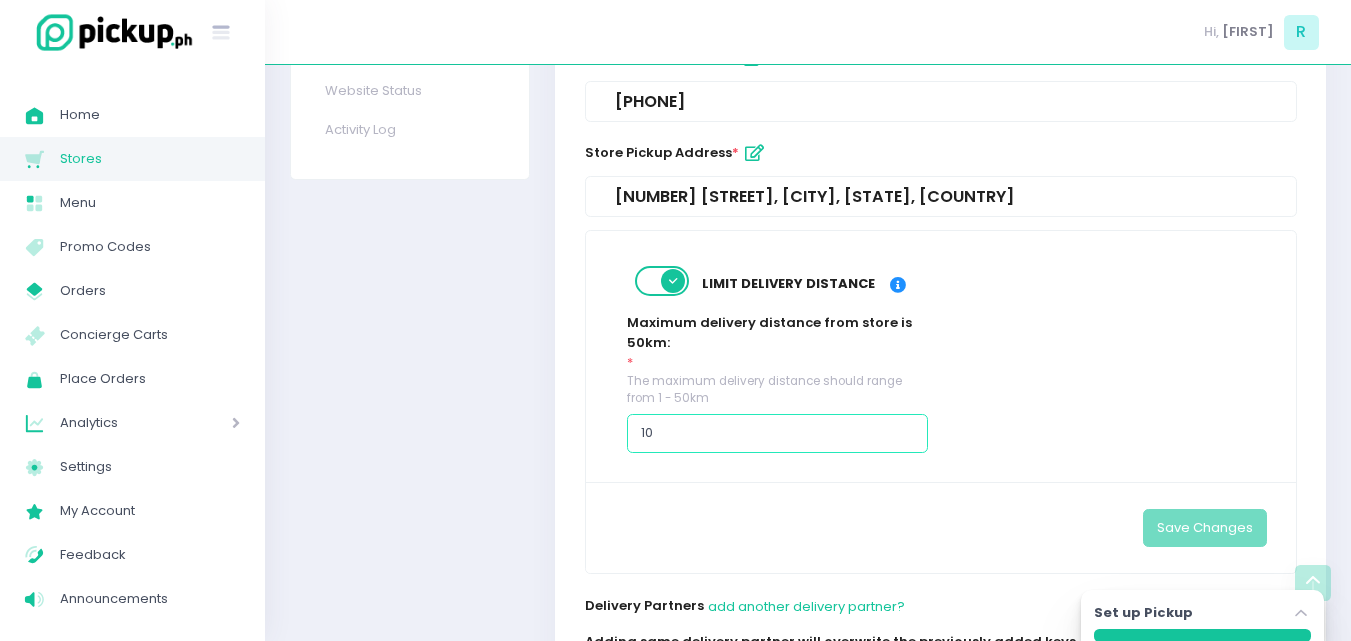 drag, startPoint x: 662, startPoint y: 437, endPoint x: 589, endPoint y: 440, distance: 73.061615 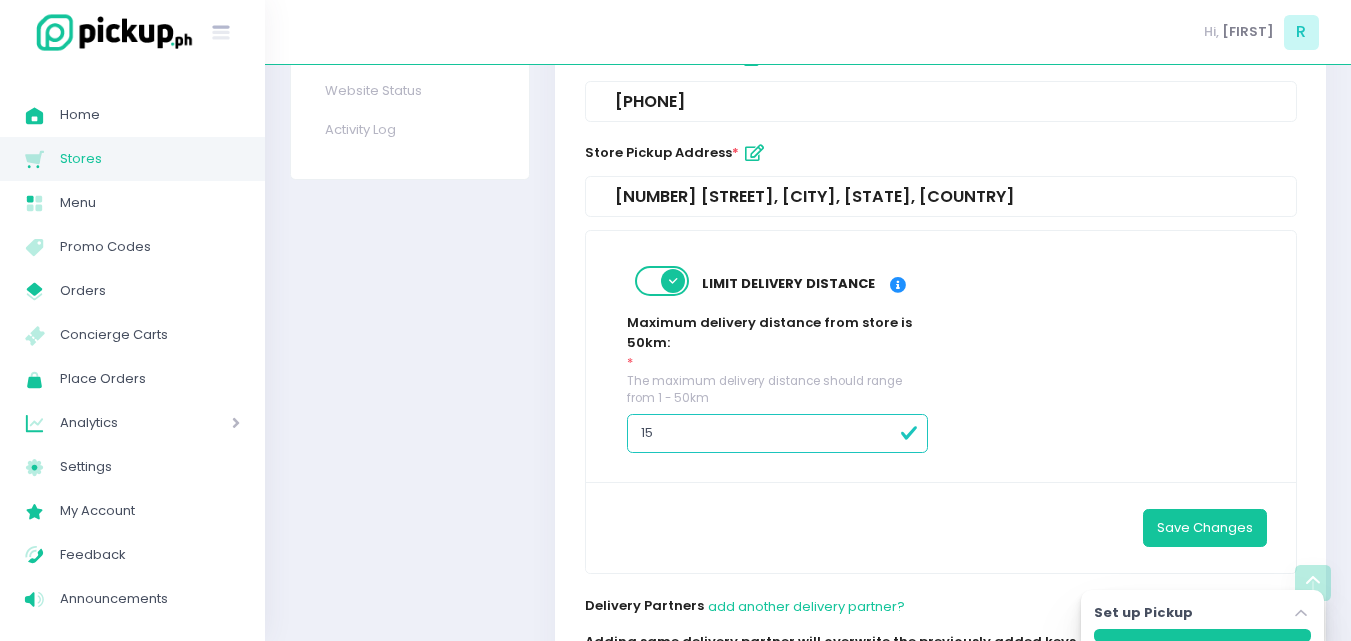 type on "15" 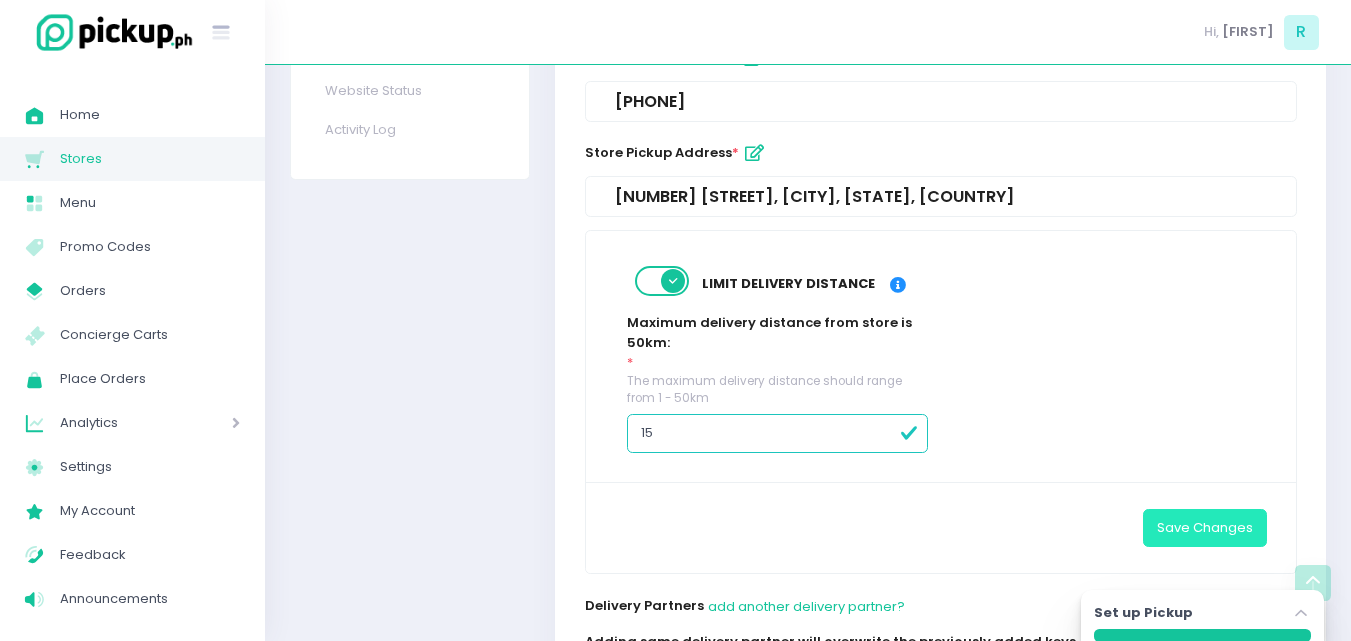 click on "Save Changes" at bounding box center [1205, 528] 